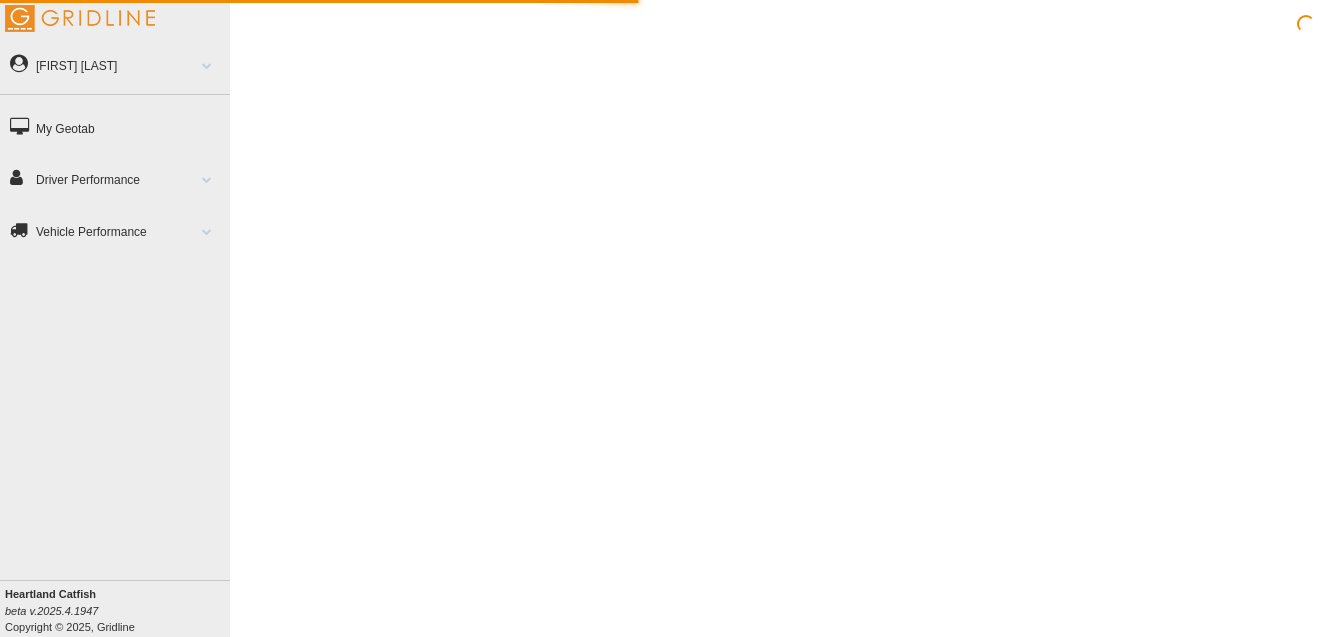 scroll, scrollTop: 0, scrollLeft: 0, axis: both 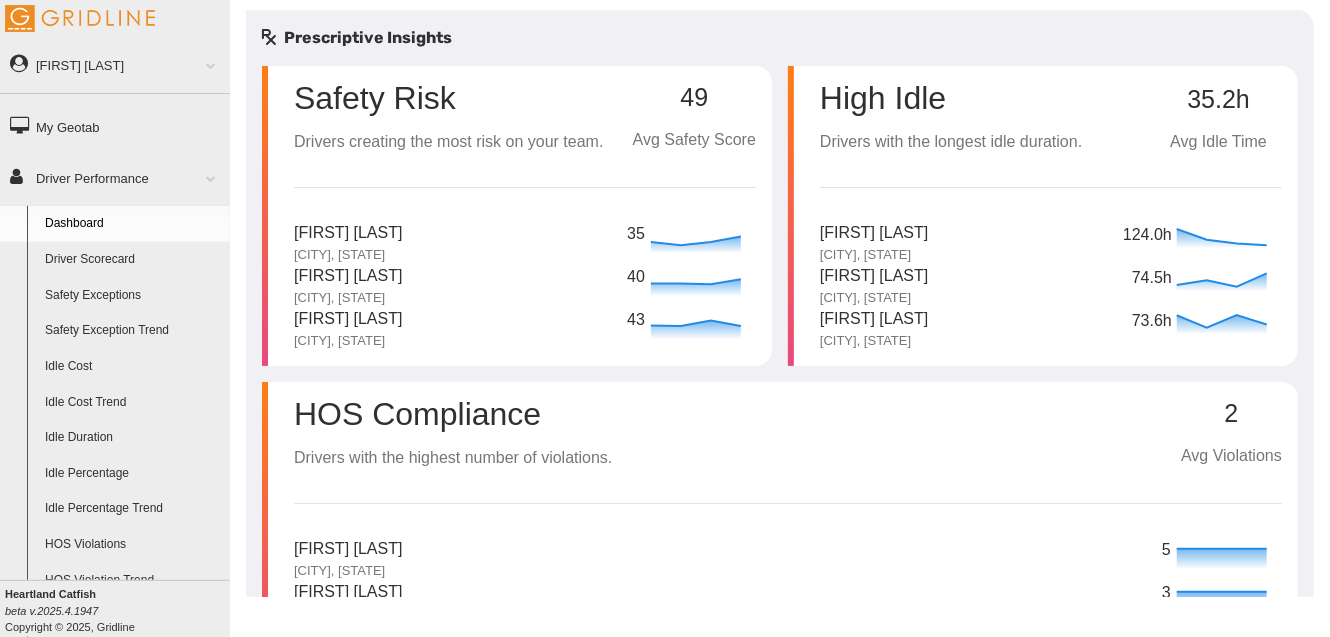 click on "Chris Lemonis" at bounding box center (348, 233) 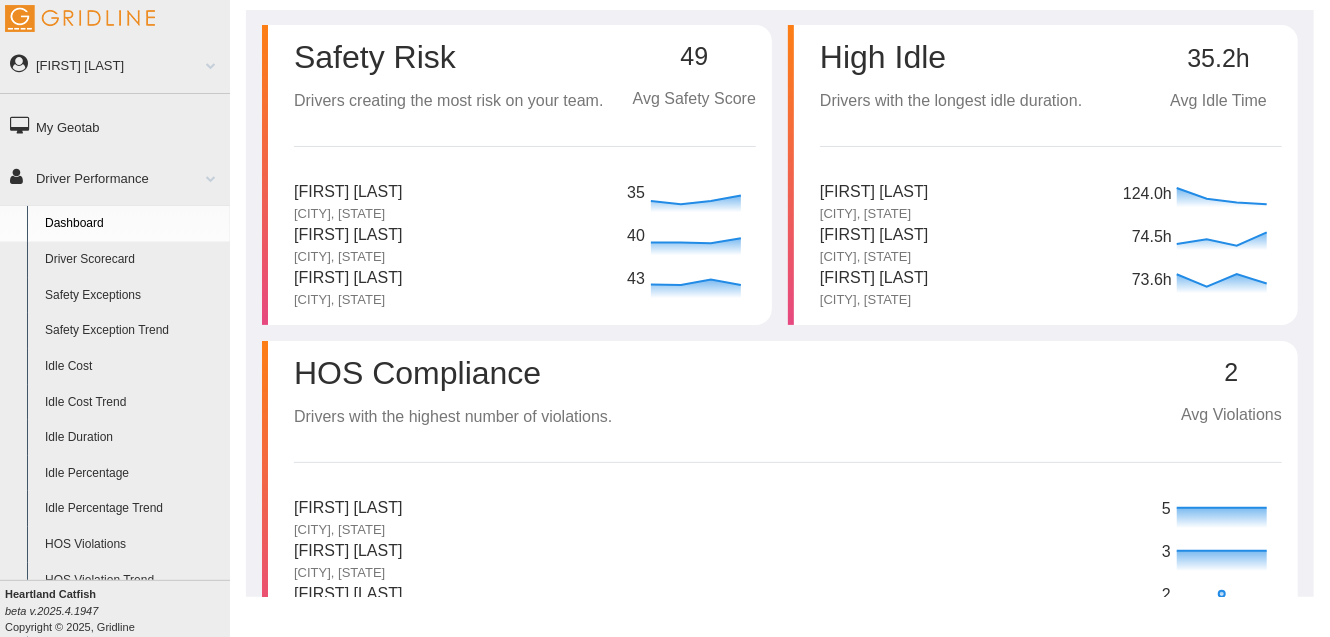 scroll, scrollTop: 0, scrollLeft: 0, axis: both 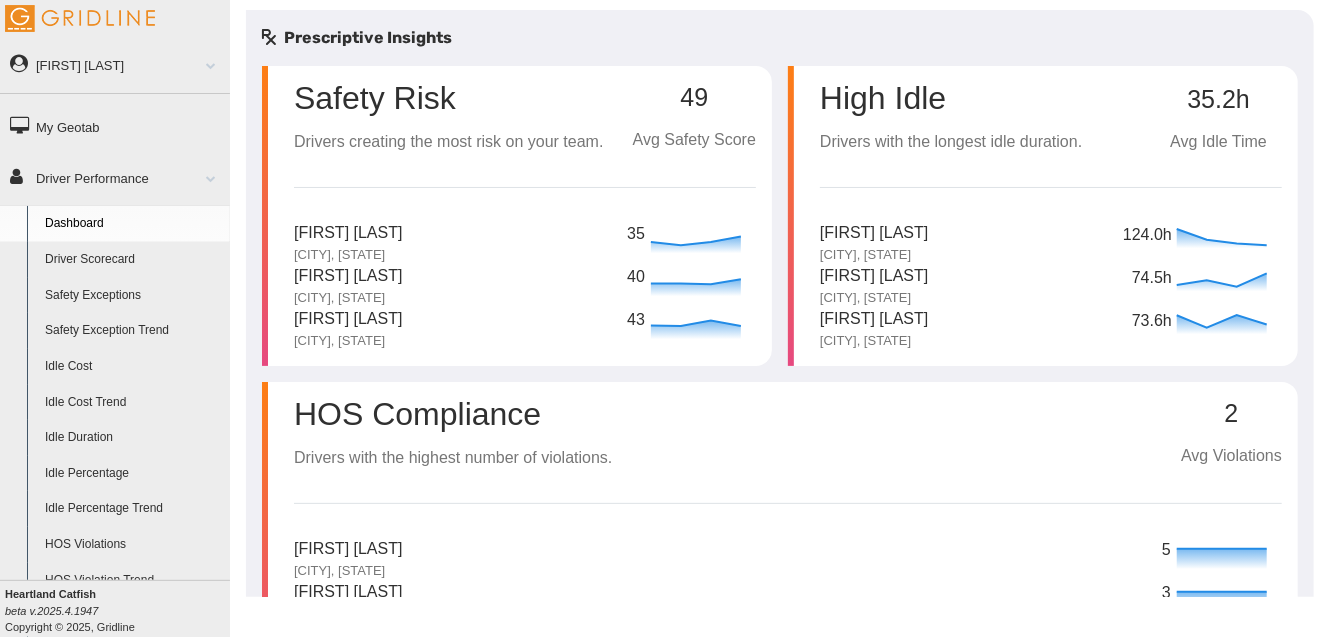 click on "49" at bounding box center (694, 98) 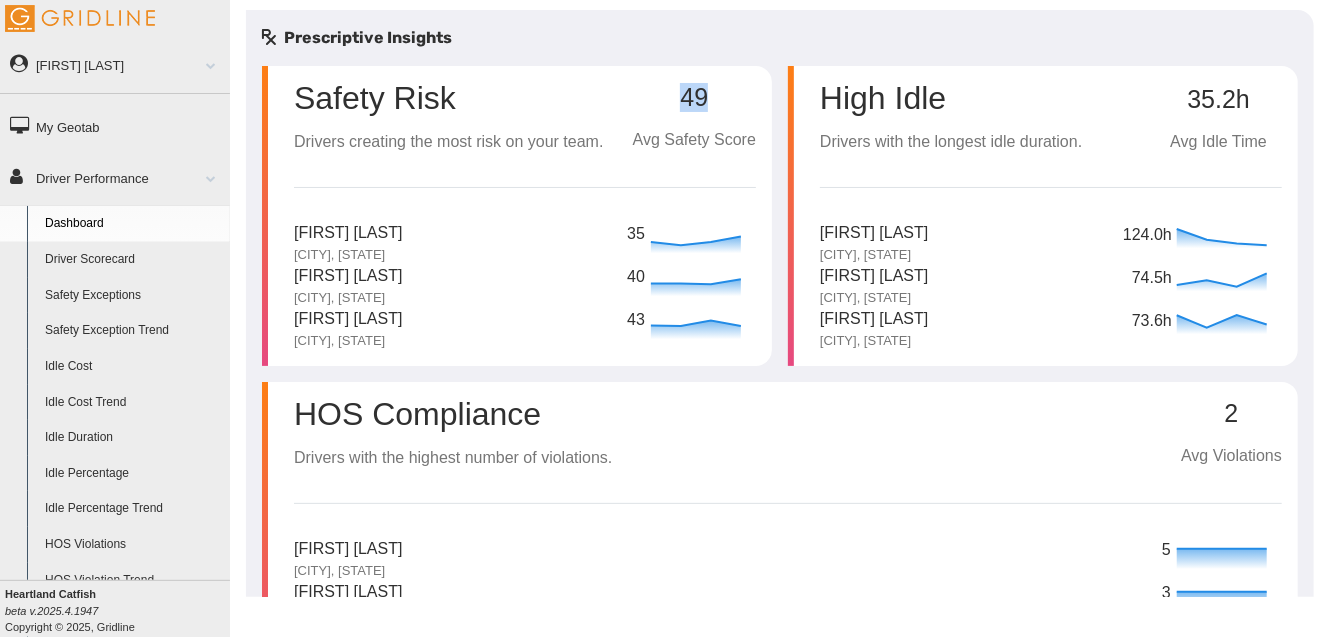 click on "49" at bounding box center (694, 98) 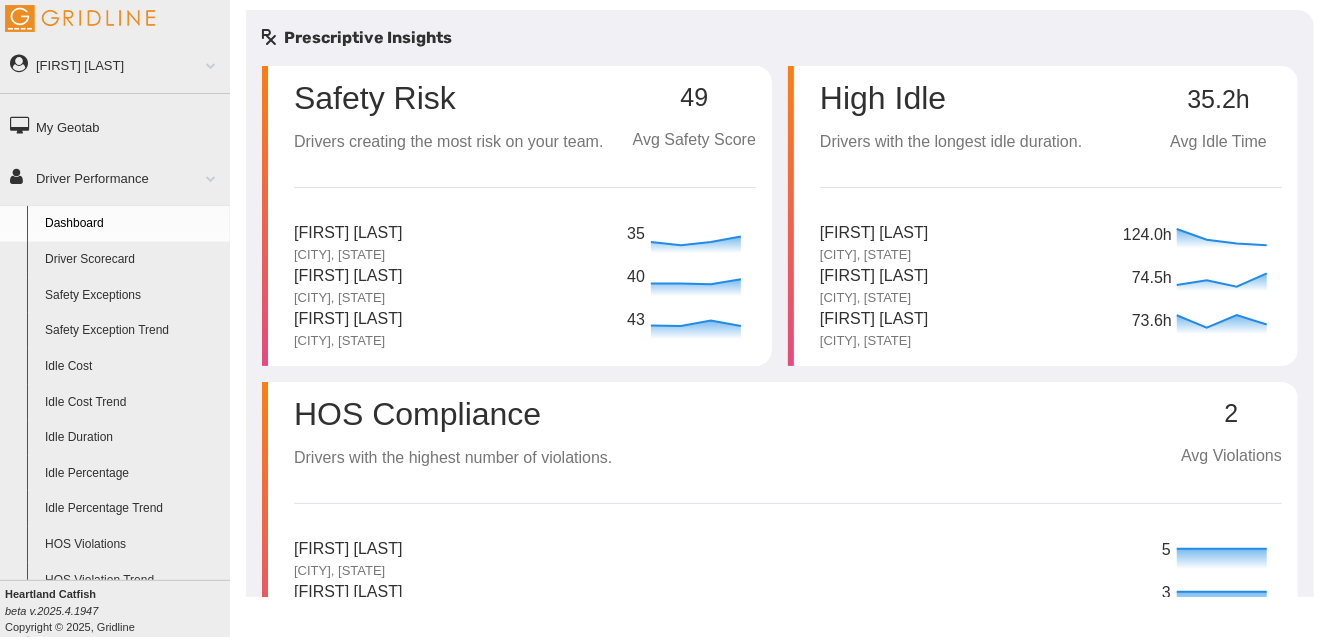 click on "49 Avg Safety Score" at bounding box center [694, 110] 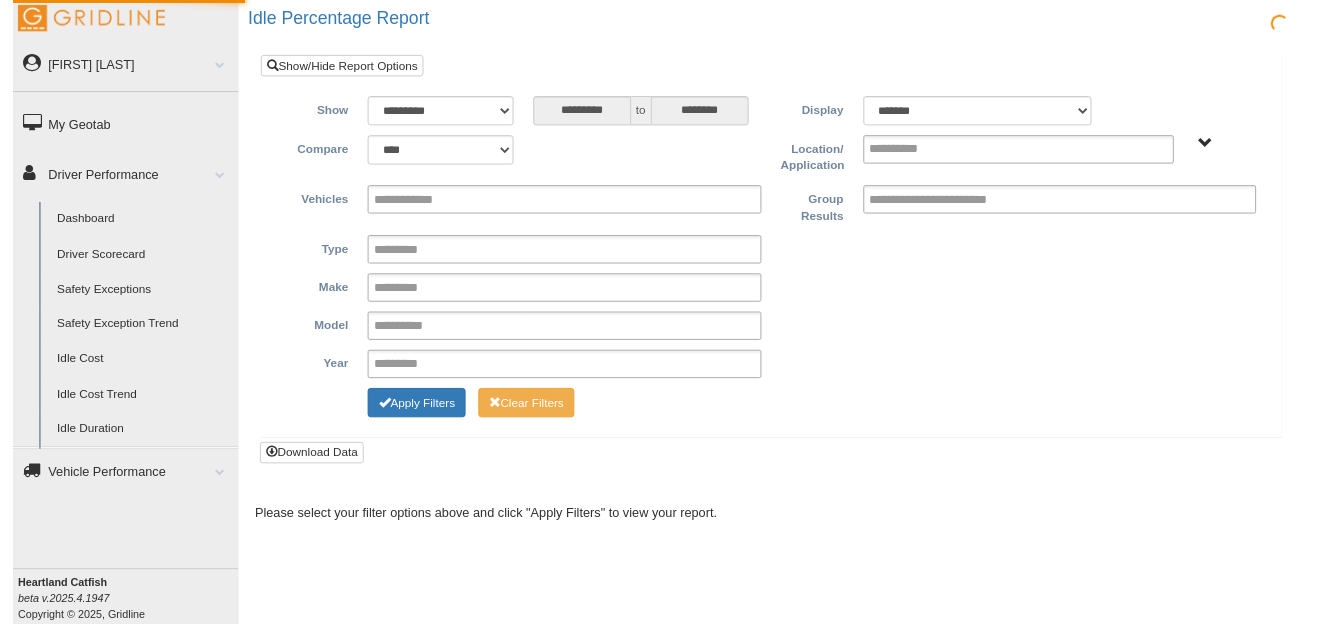 scroll, scrollTop: 0, scrollLeft: 0, axis: both 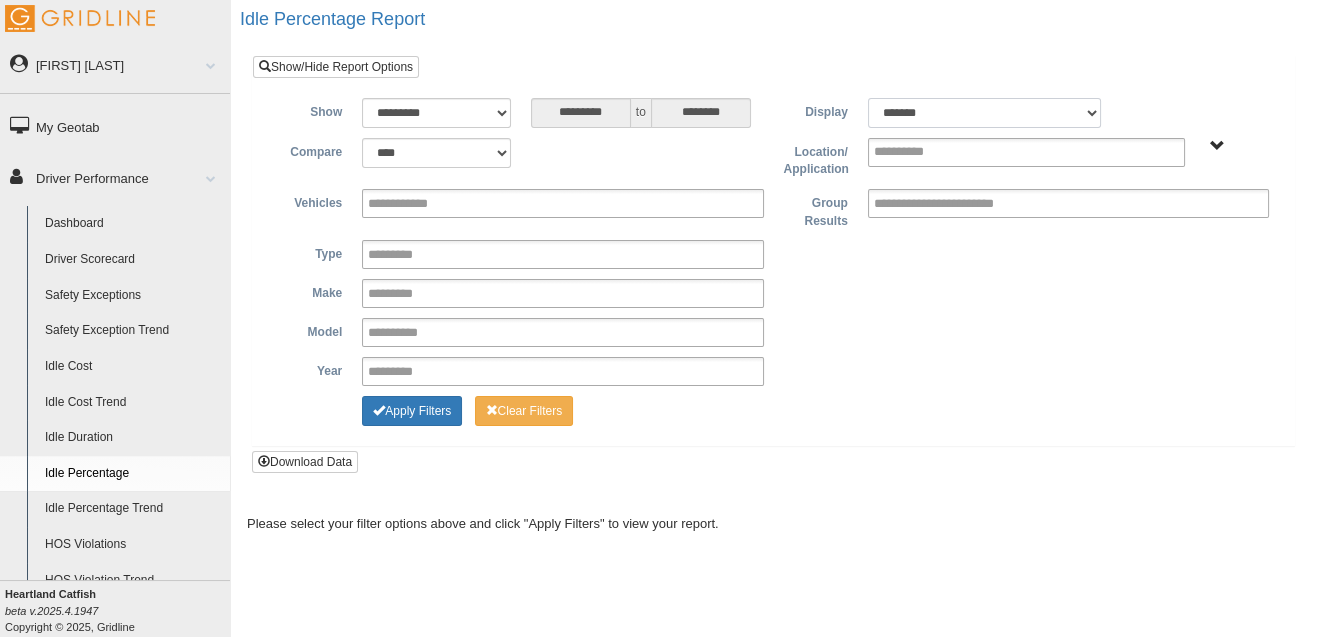 click on "*******
******" at bounding box center (984, 113) 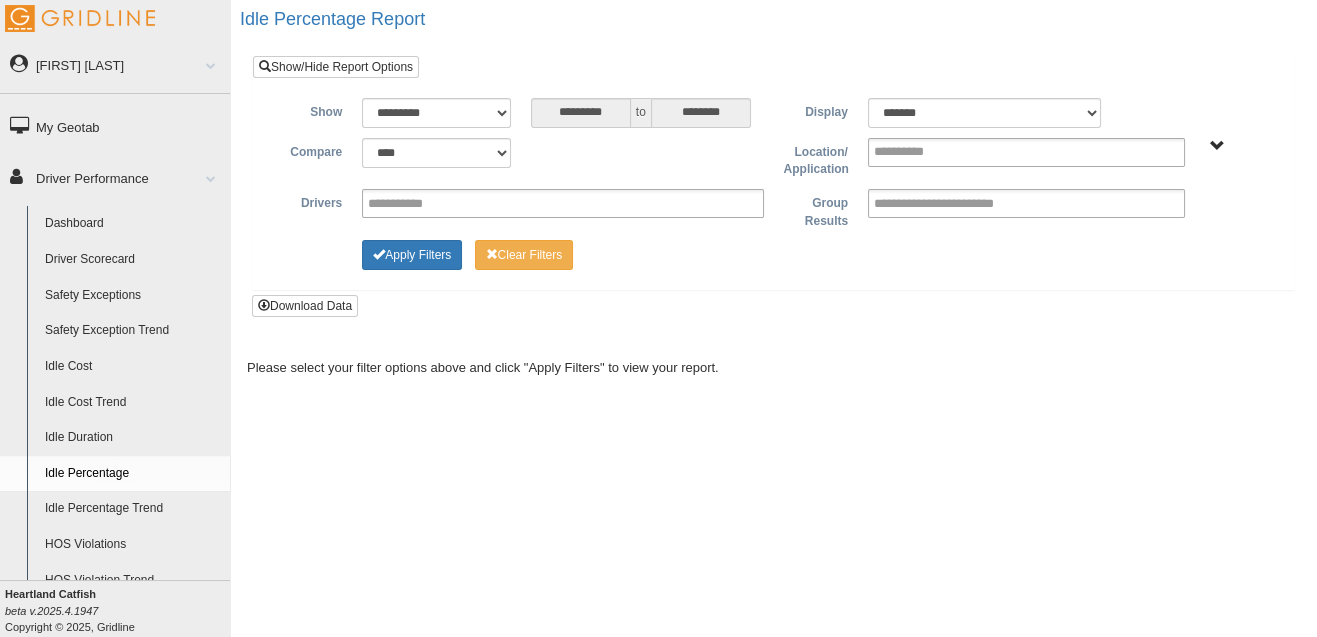 click on "Heartland Catfish" at bounding box center (1217, 146) 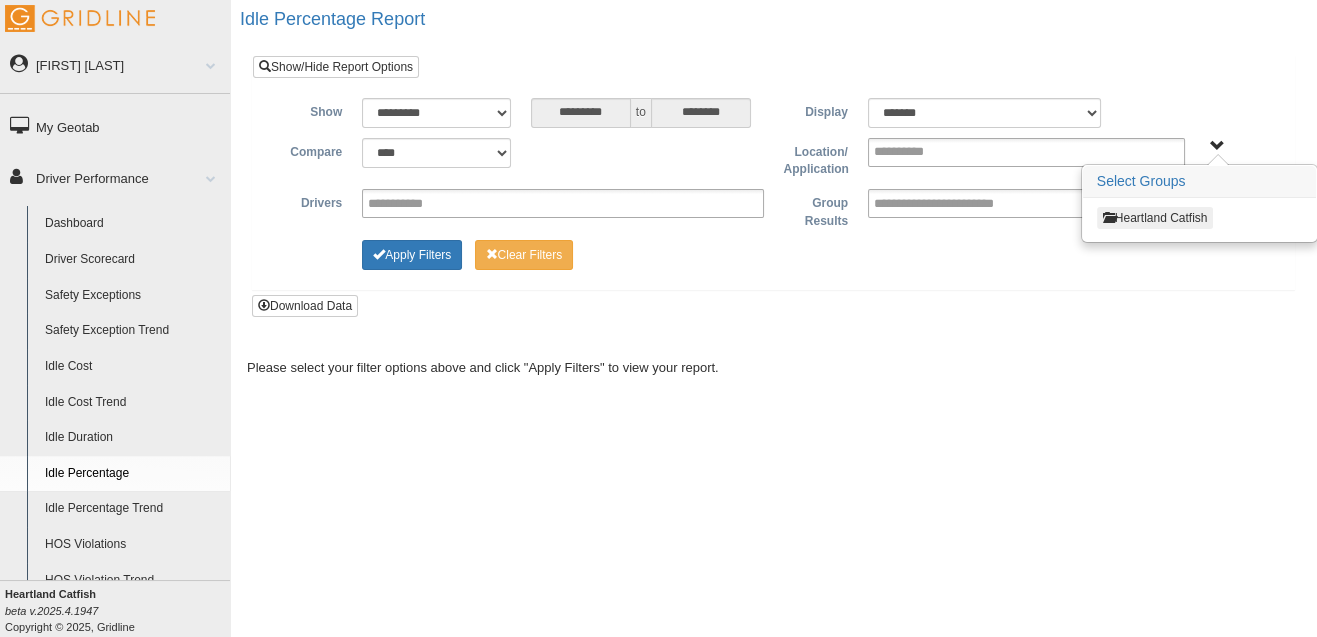 click on "Heartland Catfish" at bounding box center [1155, 218] 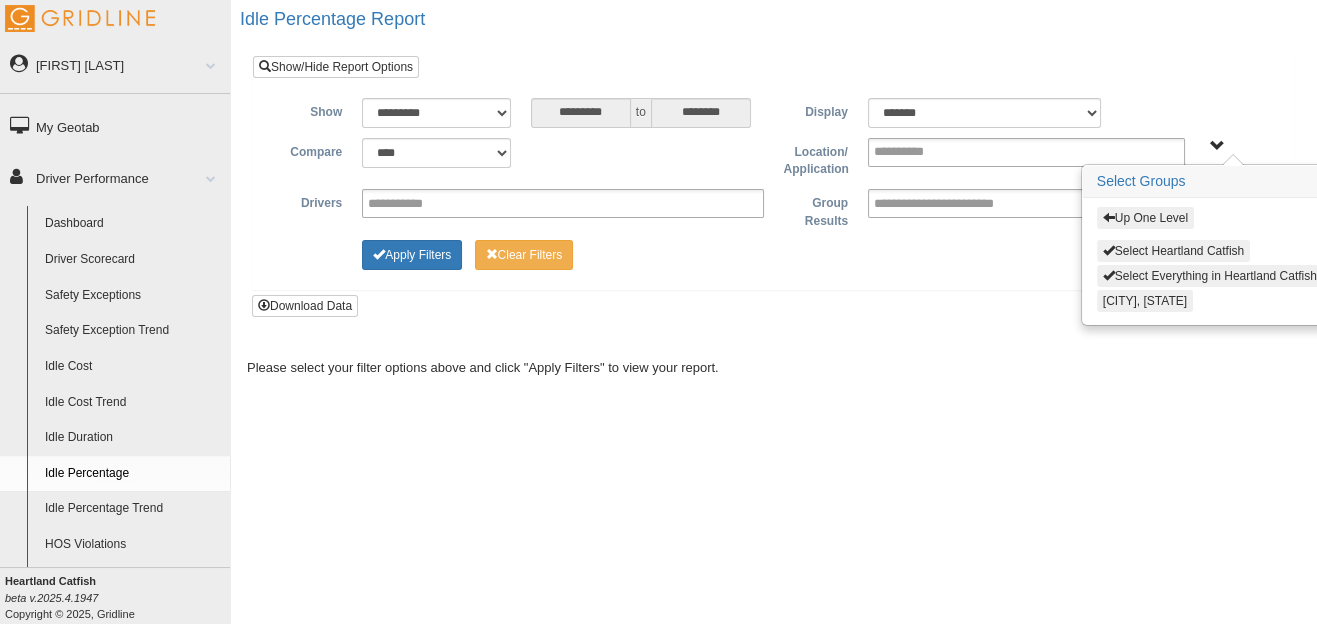 click at bounding box center [1109, 275] 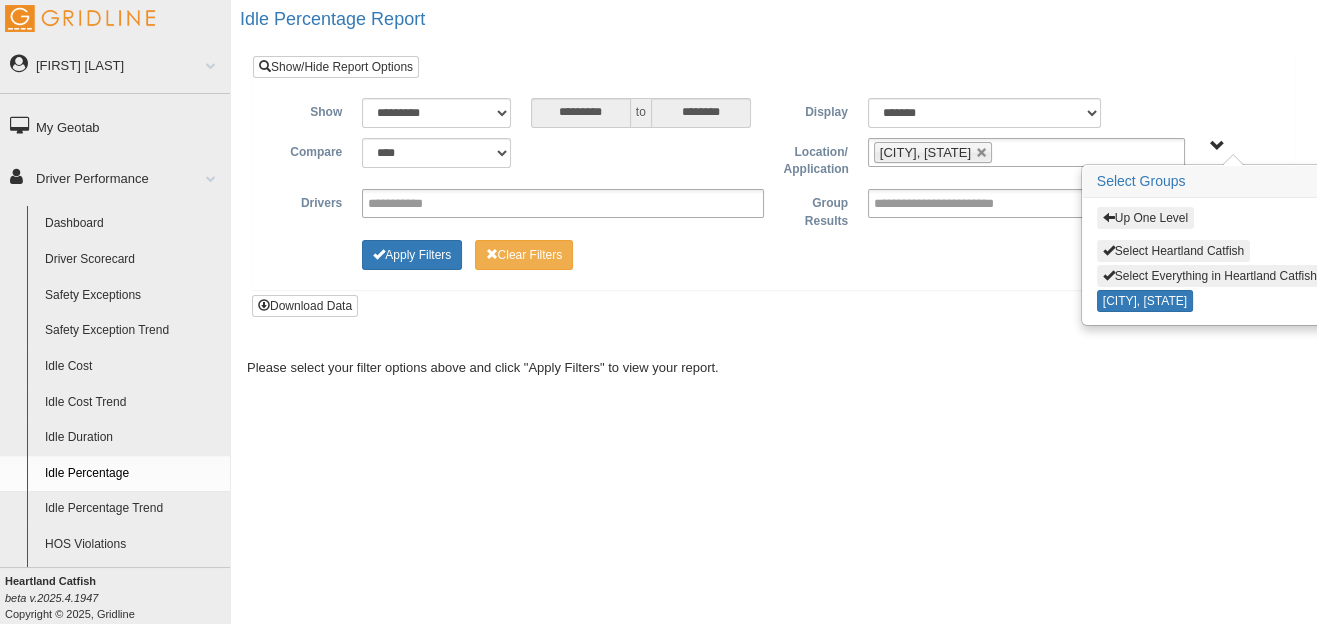 click on "Select Everything in Heartland Catfish" at bounding box center [1210, 276] 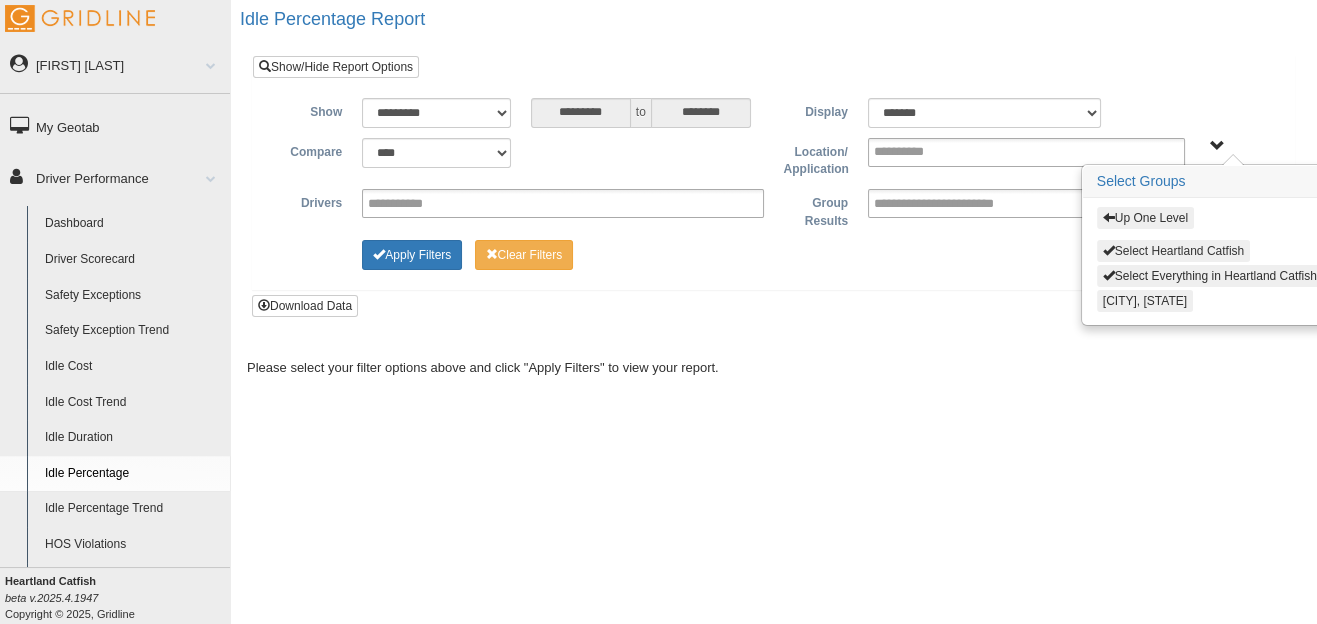 click on "Select Heartland Catfish" at bounding box center [1173, 251] 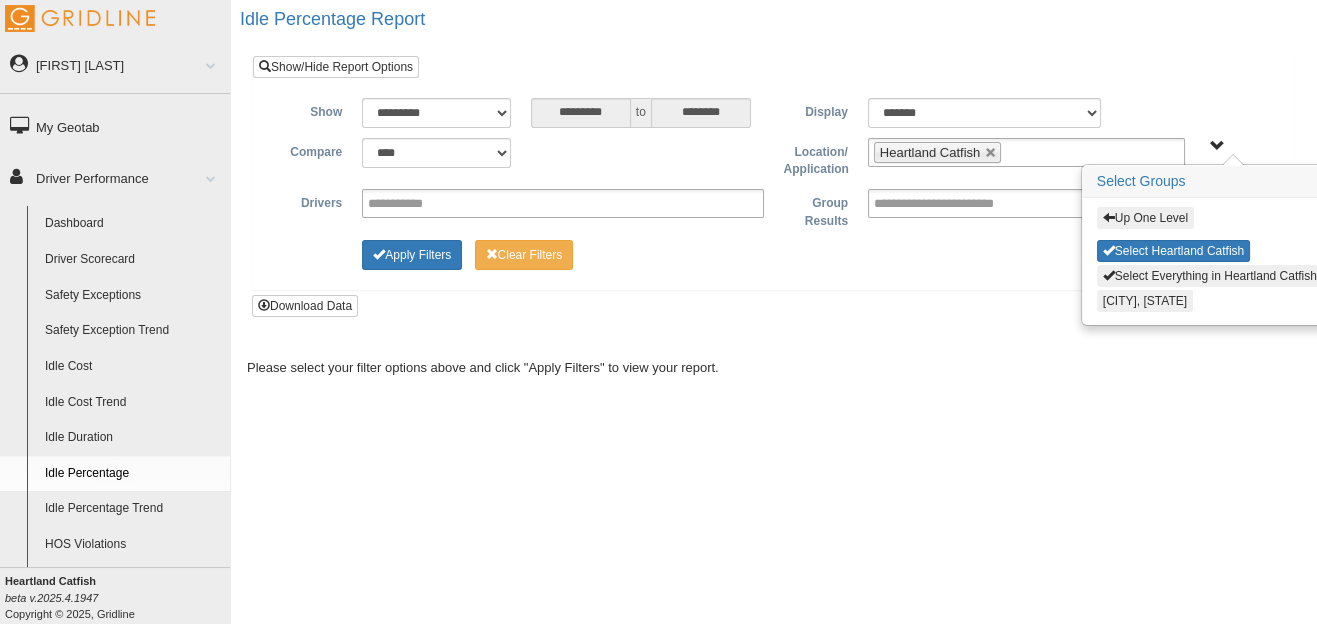 click on "**********" at bounding box center [773, 186] 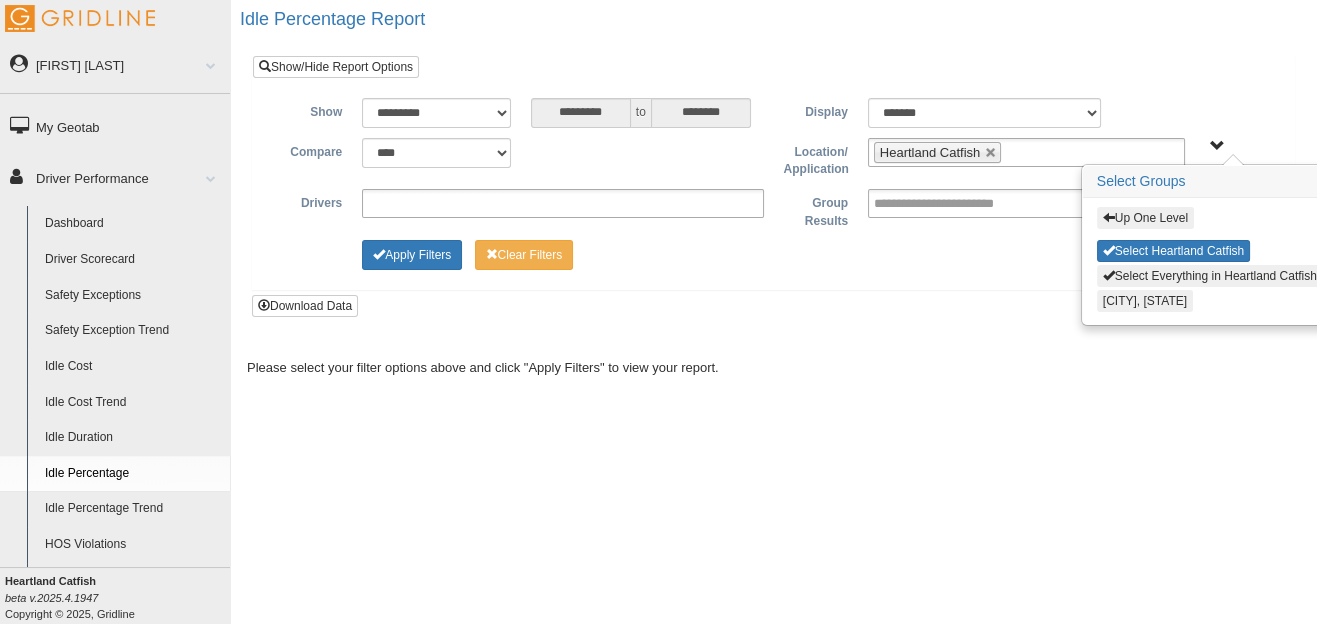 click at bounding box center [563, 203] 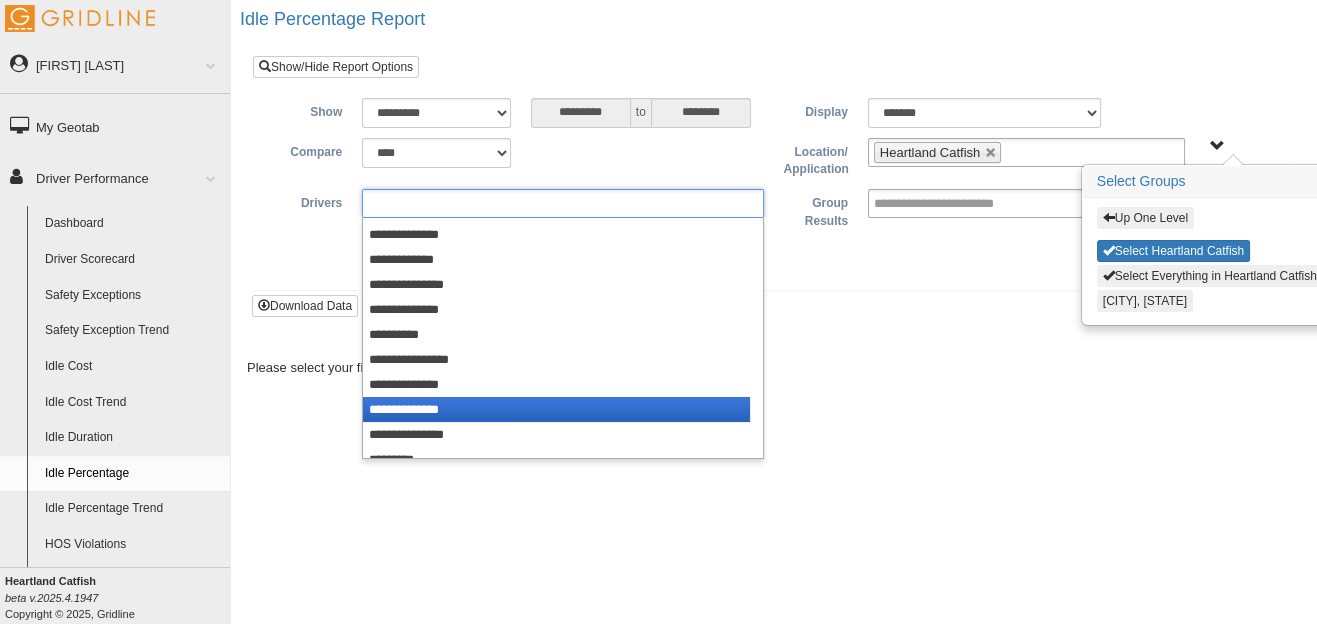 scroll, scrollTop: 160, scrollLeft: 0, axis: vertical 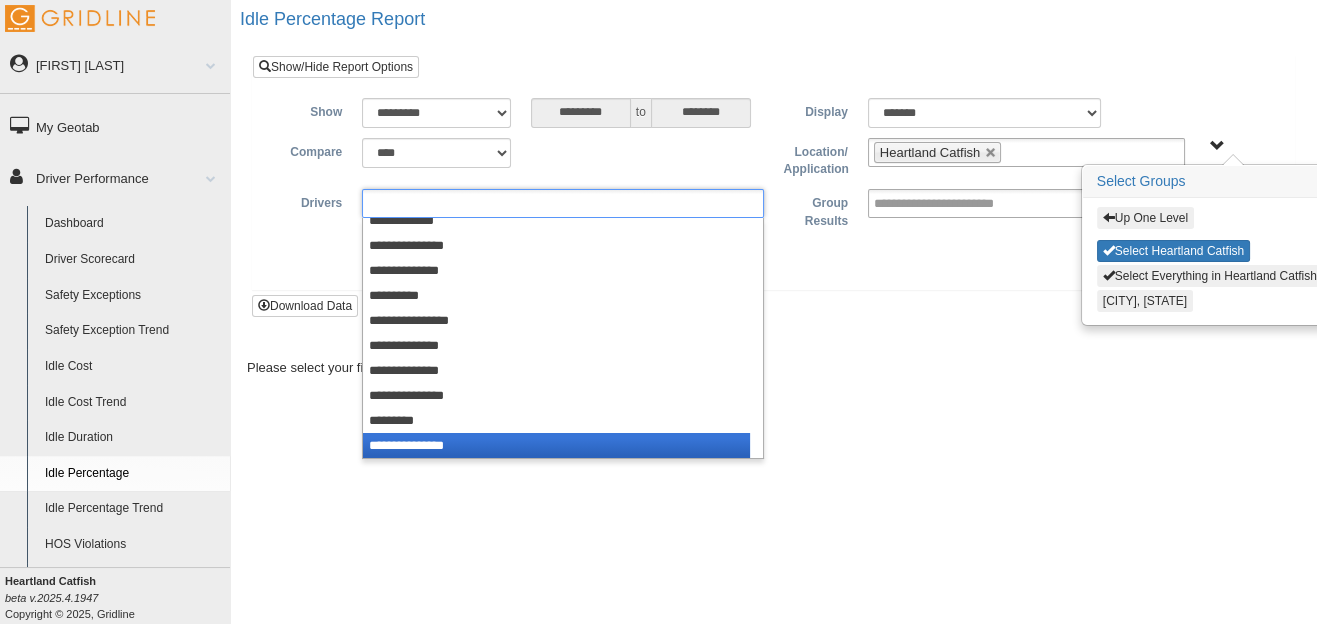click on "**********" at bounding box center (556, 445) 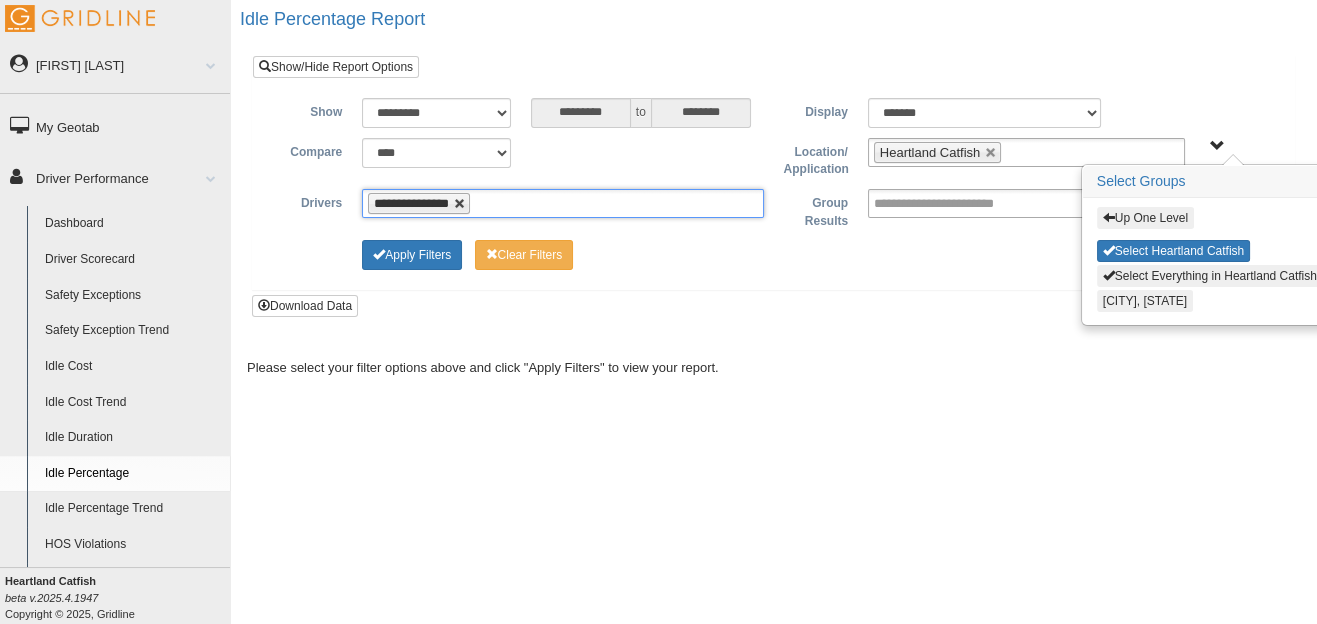 click at bounding box center (460, 204) 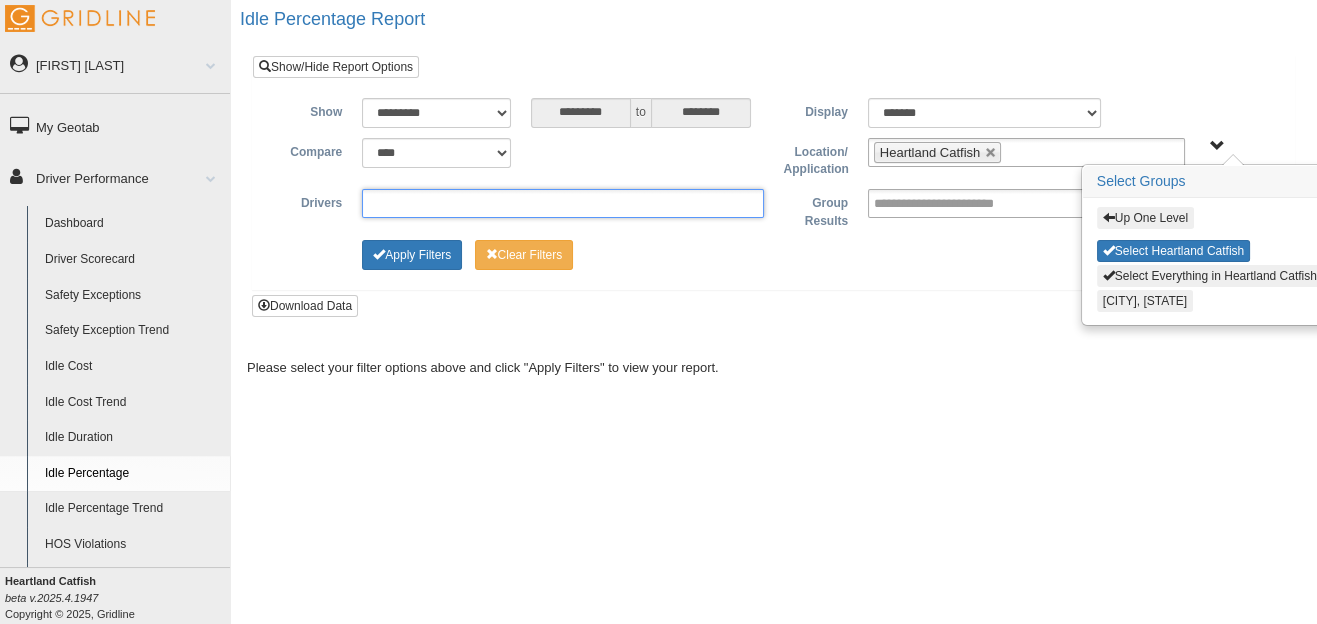 click at bounding box center [563, 203] 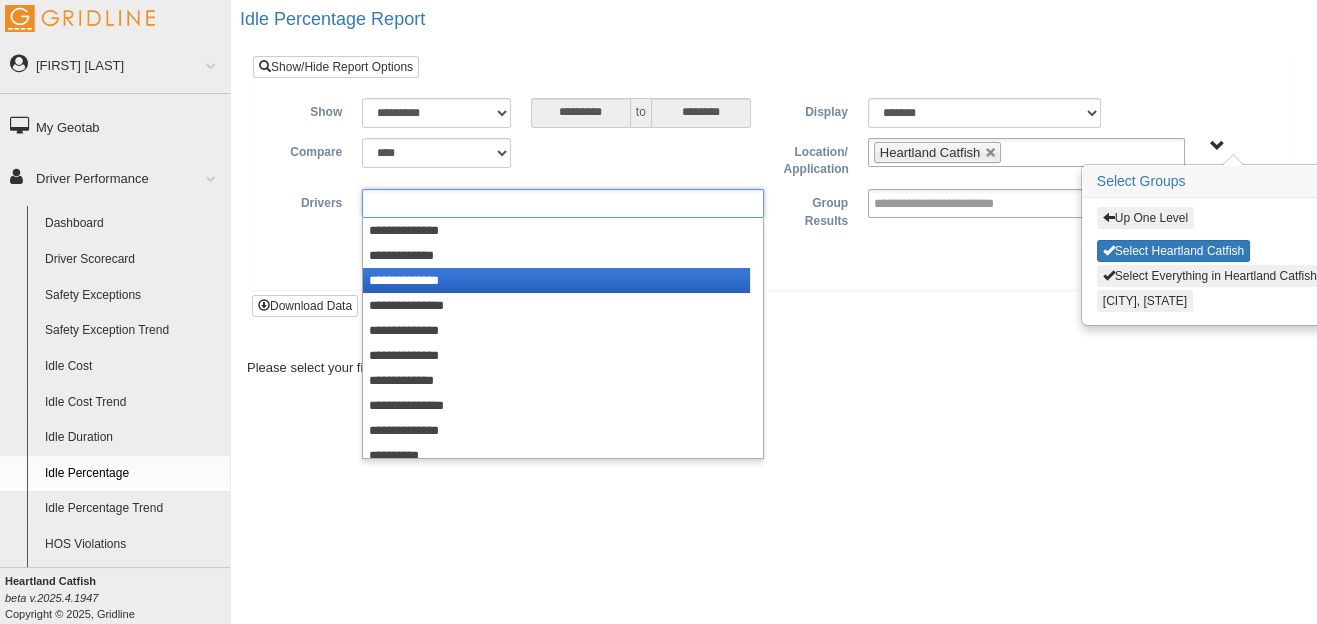 click on "**********" at bounding box center [556, 280] 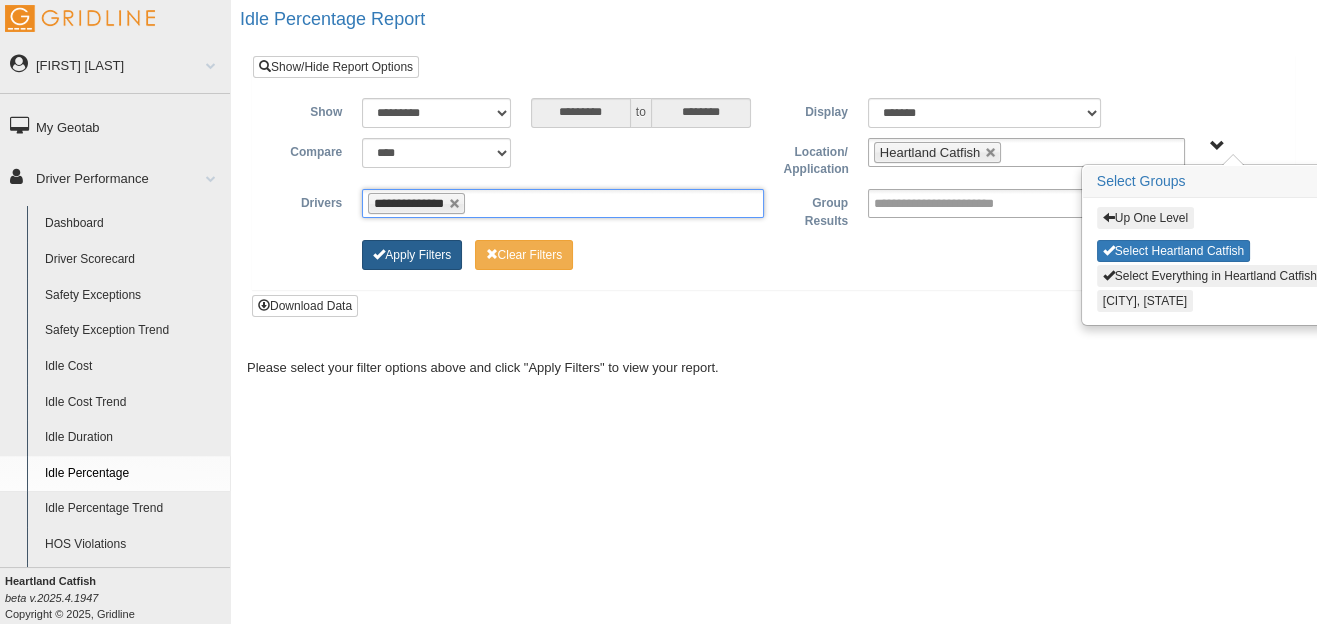 click on "Apply Filters" at bounding box center [412, 255] 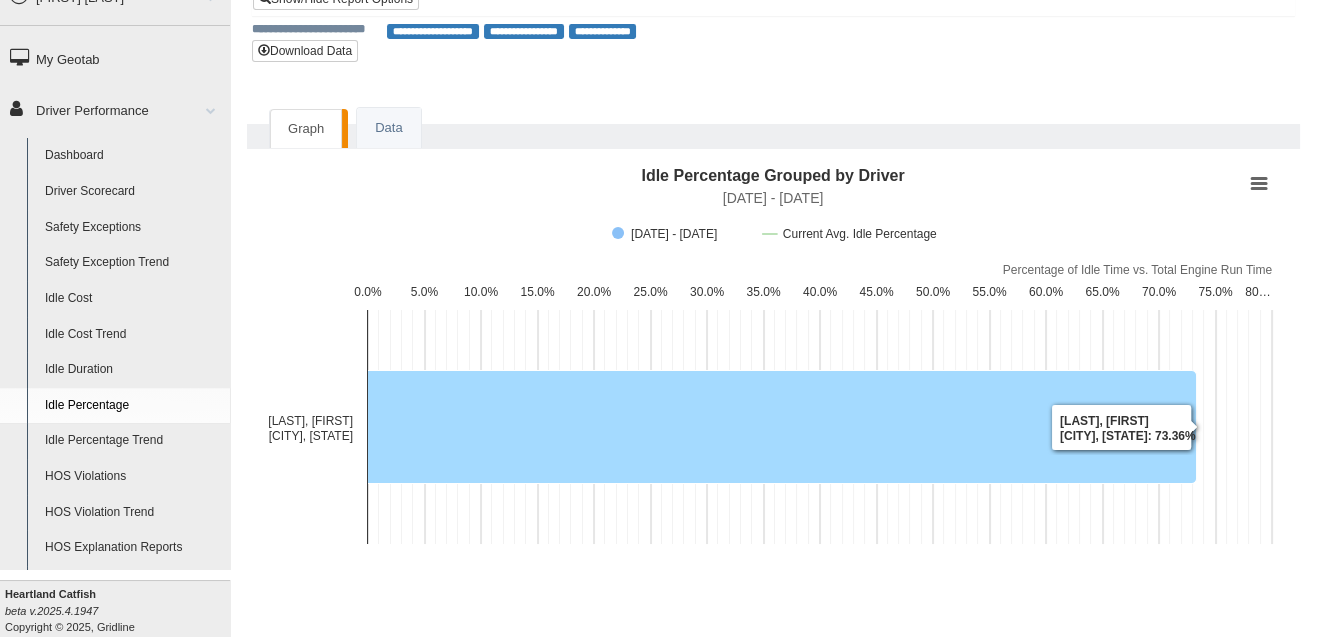 scroll, scrollTop: 70, scrollLeft: 0, axis: vertical 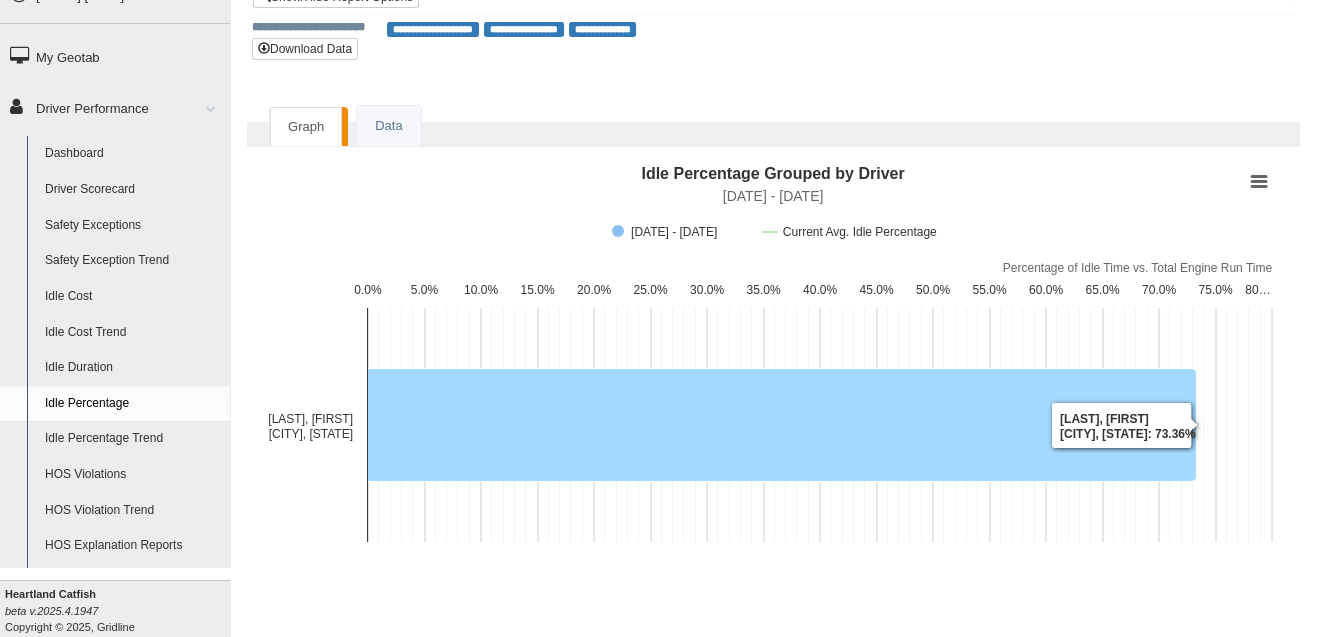 click 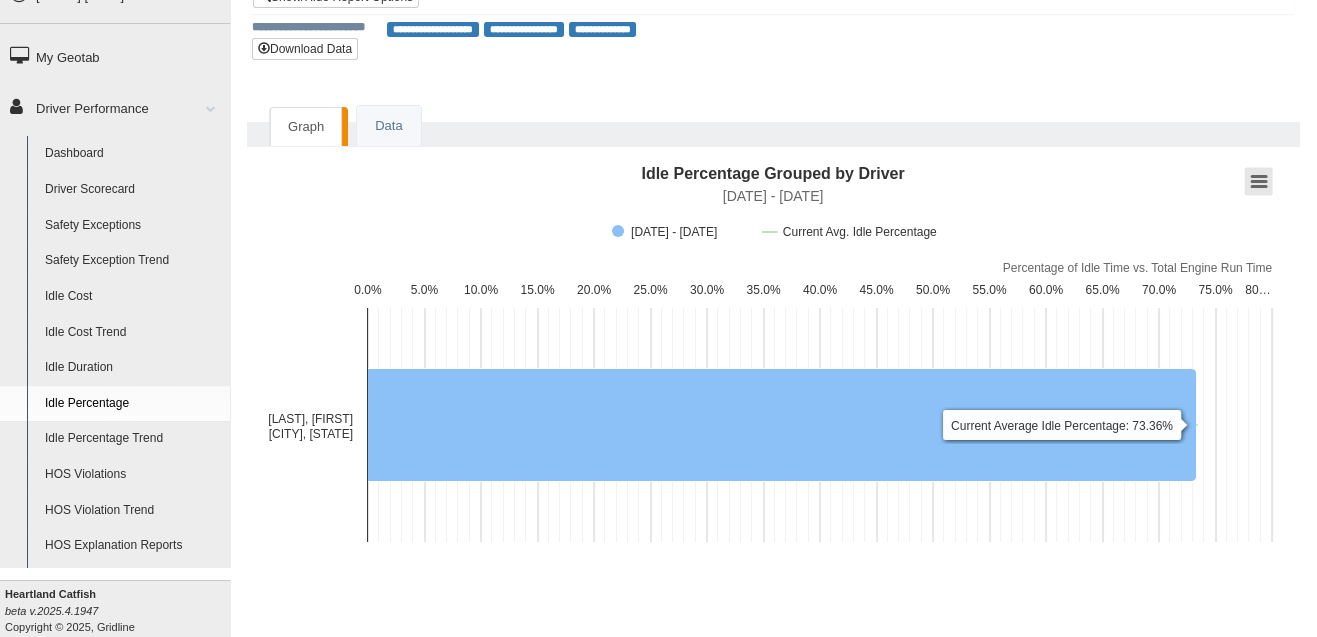 click at bounding box center [1259, 182] 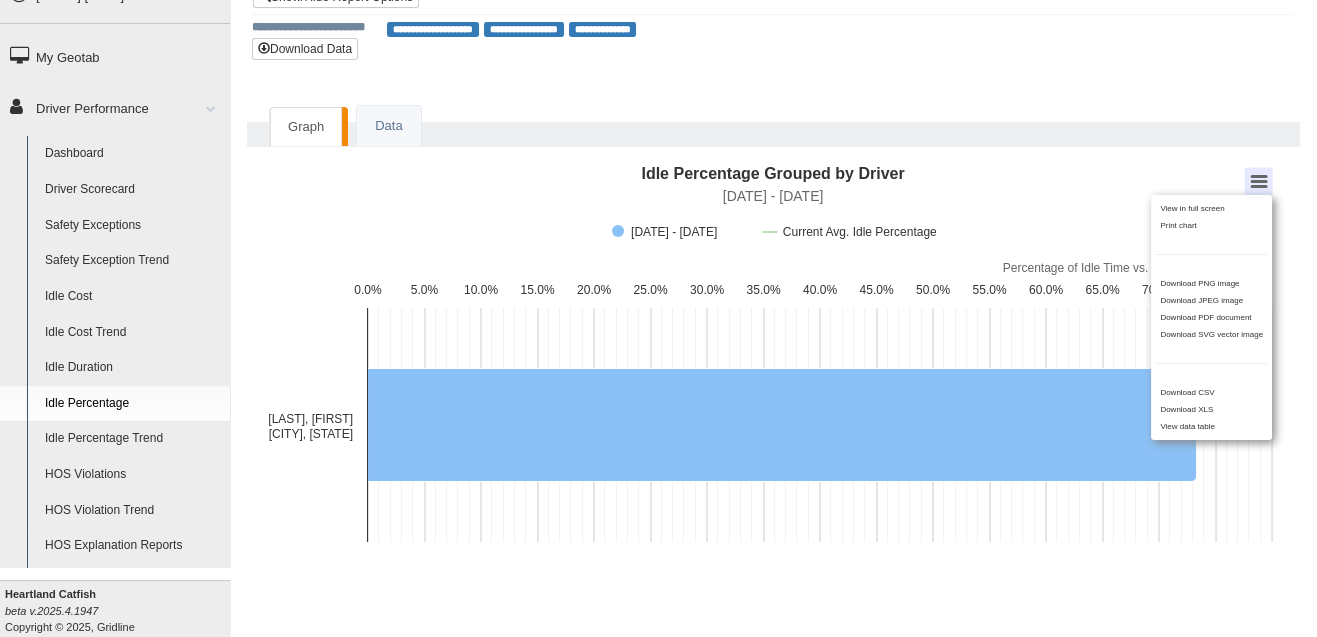 click 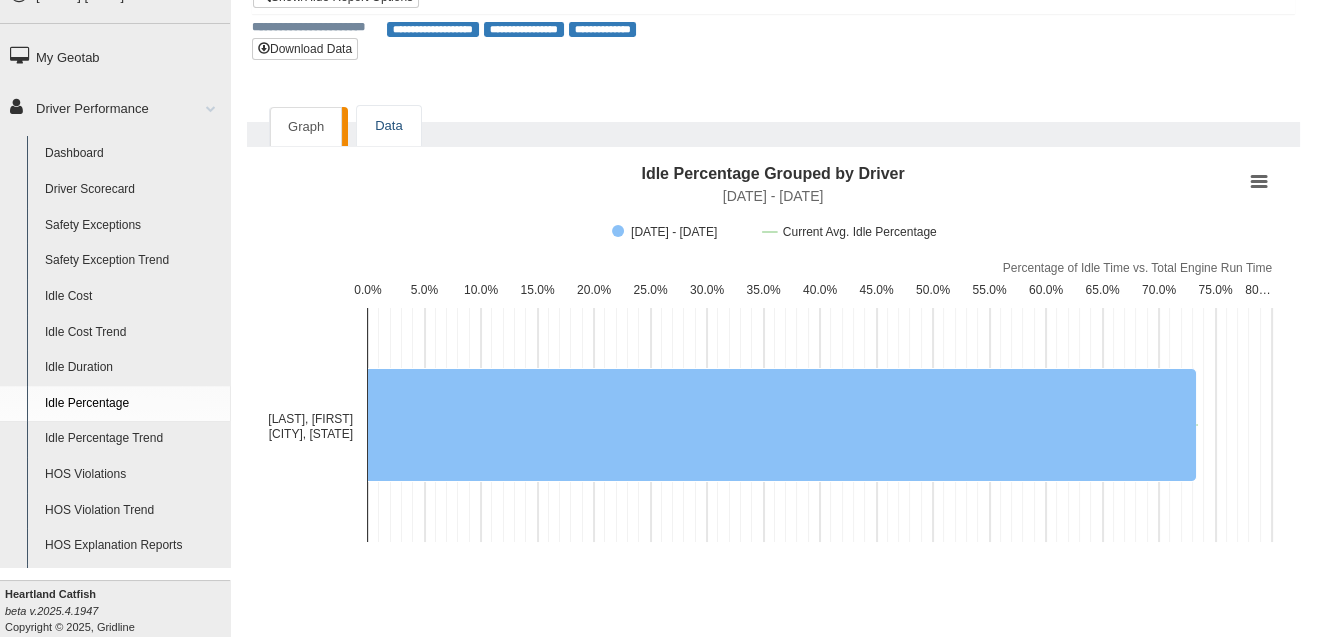 click on "Data" at bounding box center [388, 126] 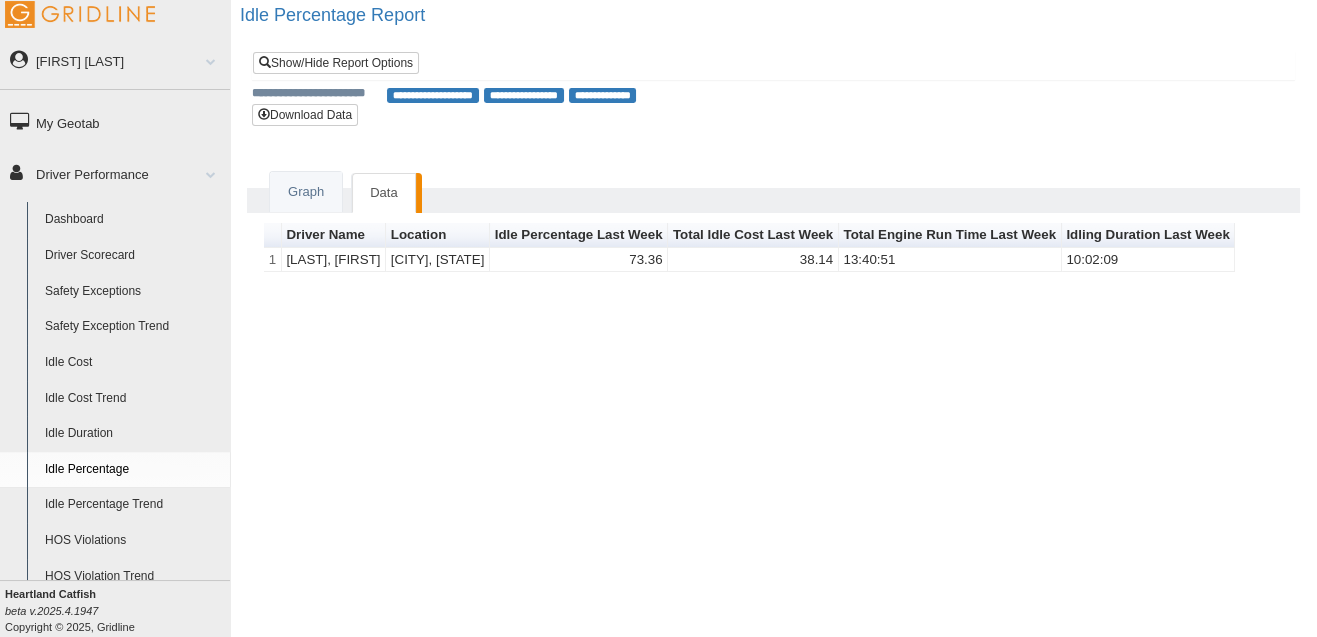 scroll, scrollTop: 0, scrollLeft: 0, axis: both 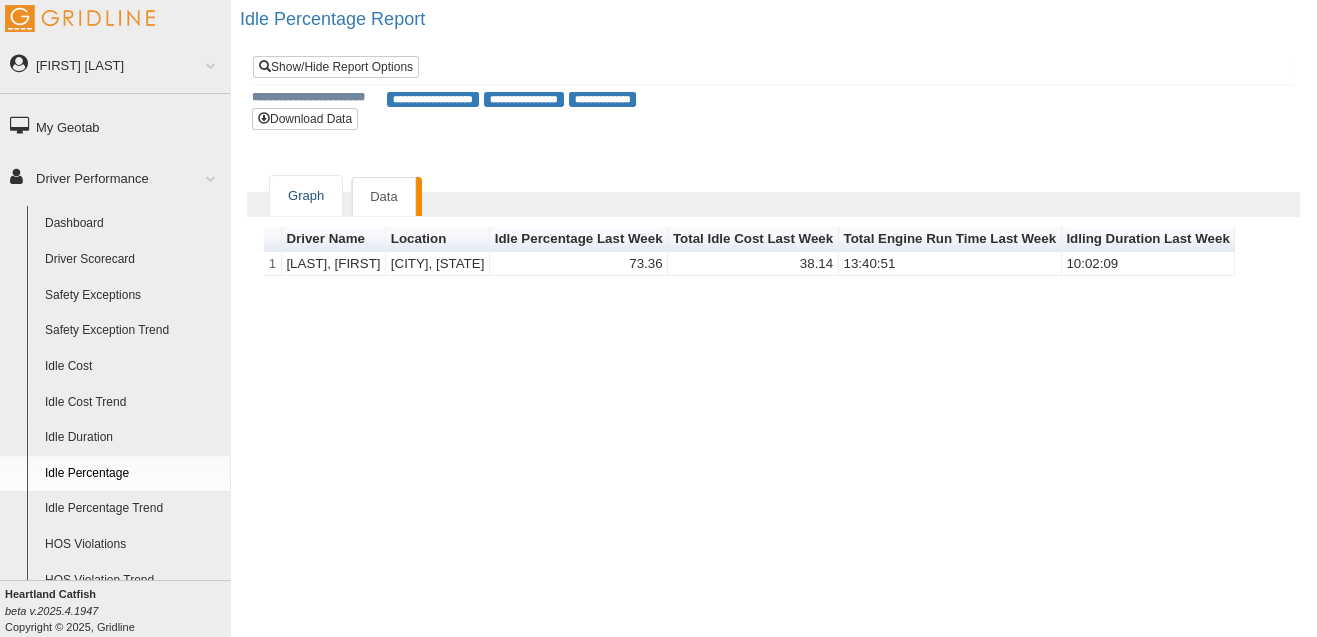 click on "Graph" at bounding box center [306, 196] 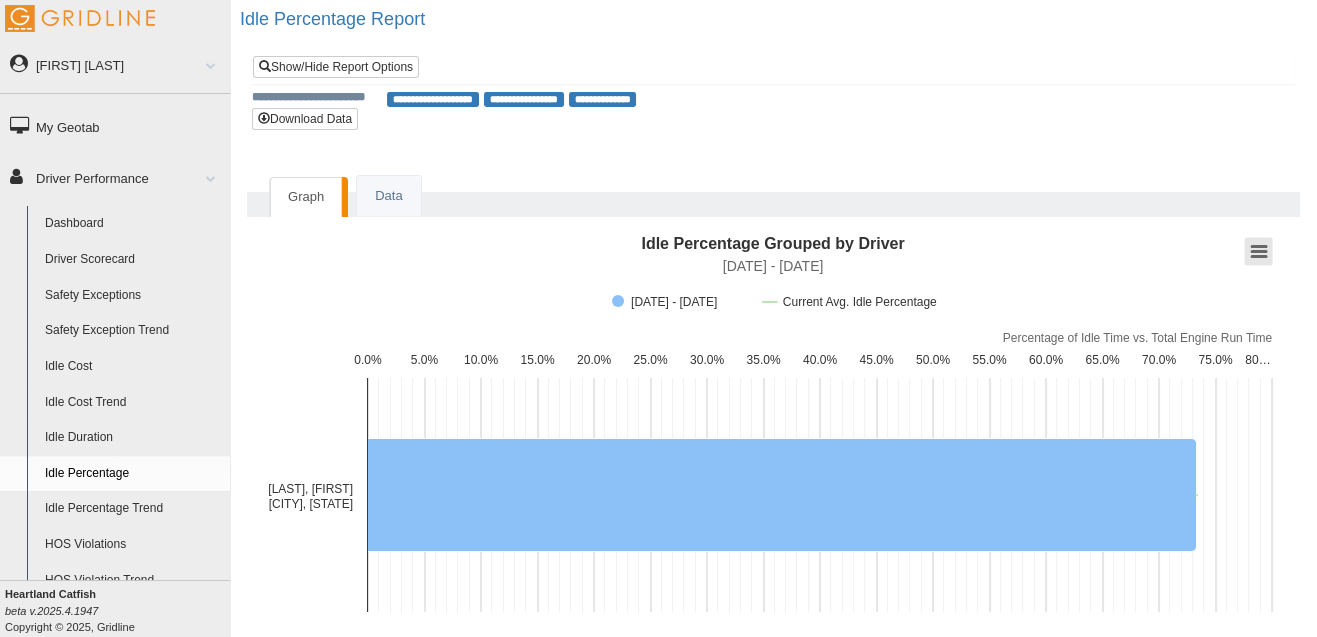click at bounding box center [1259, 252] 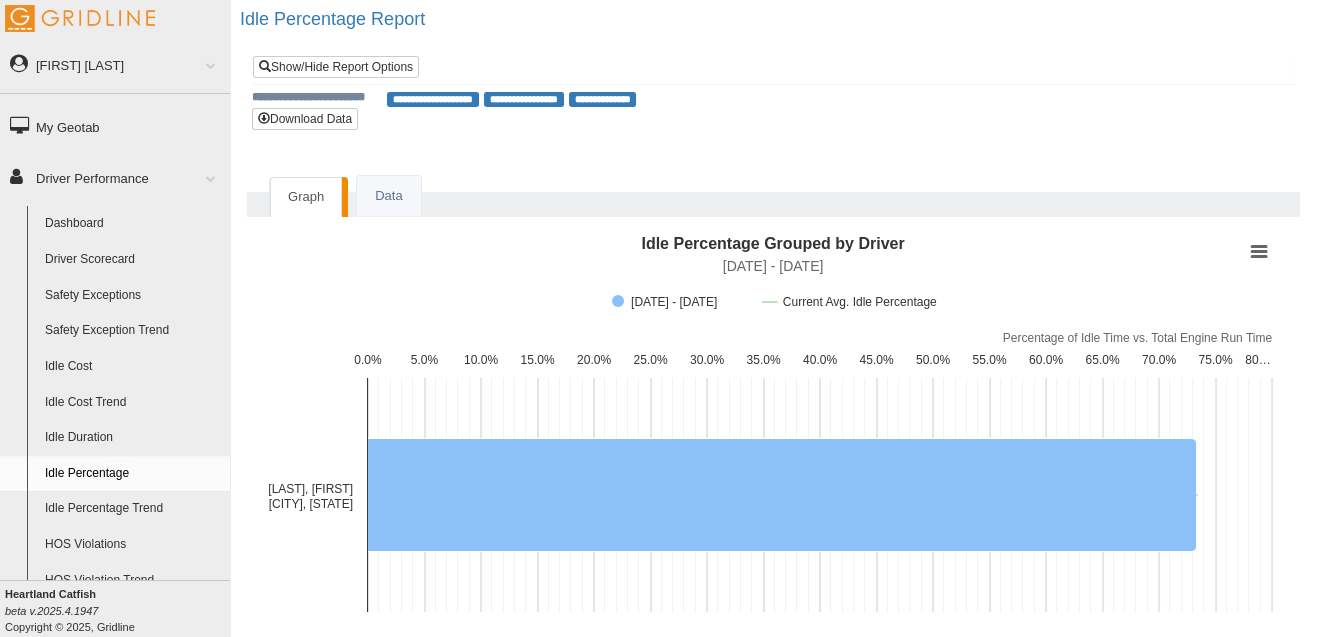 click 